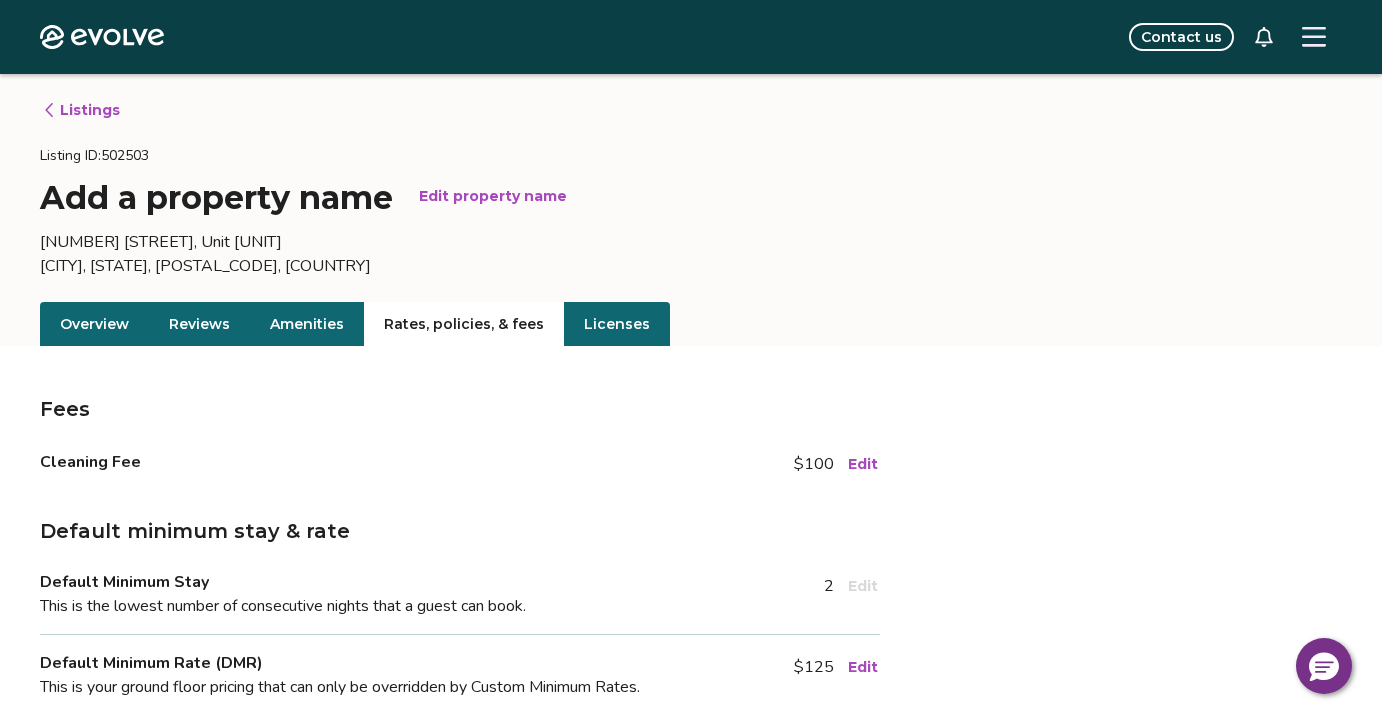scroll, scrollTop: 622, scrollLeft: 0, axis: vertical 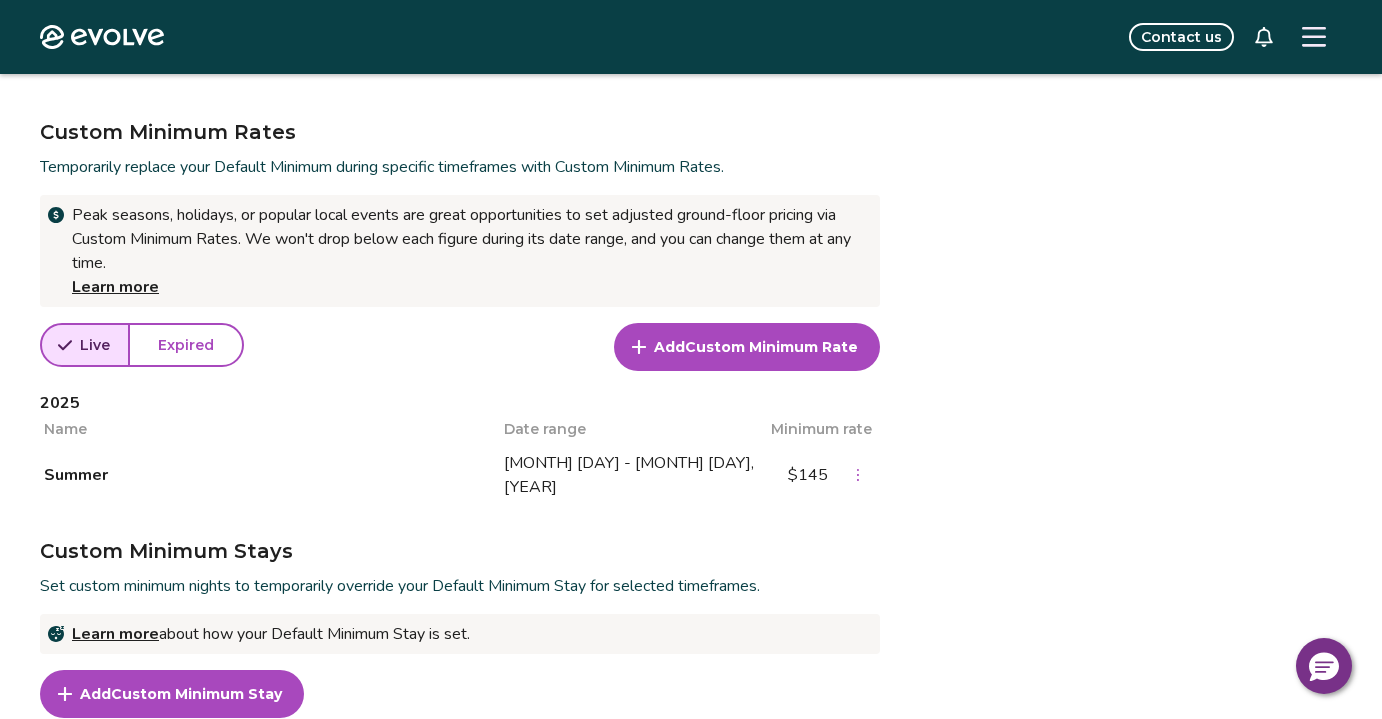 click at bounding box center (1314, 37) 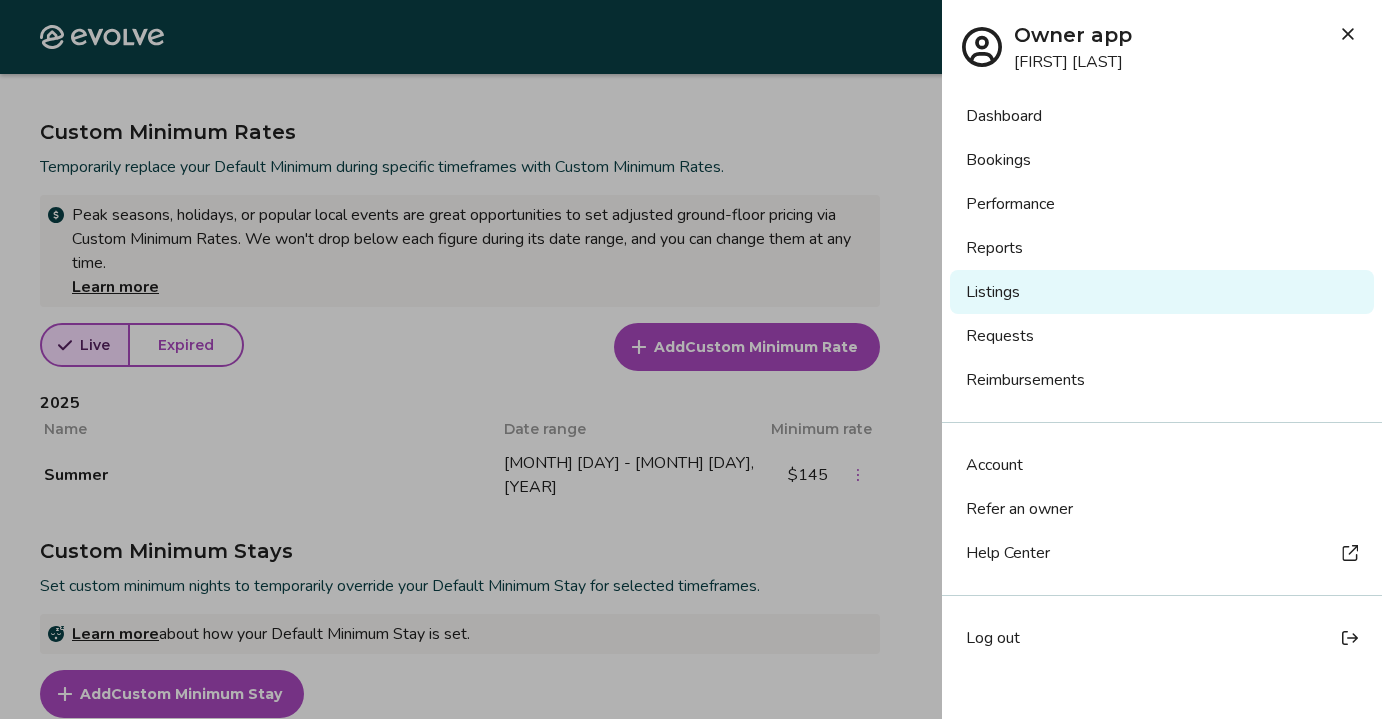 click on "Dashboard" at bounding box center [1162, 116] 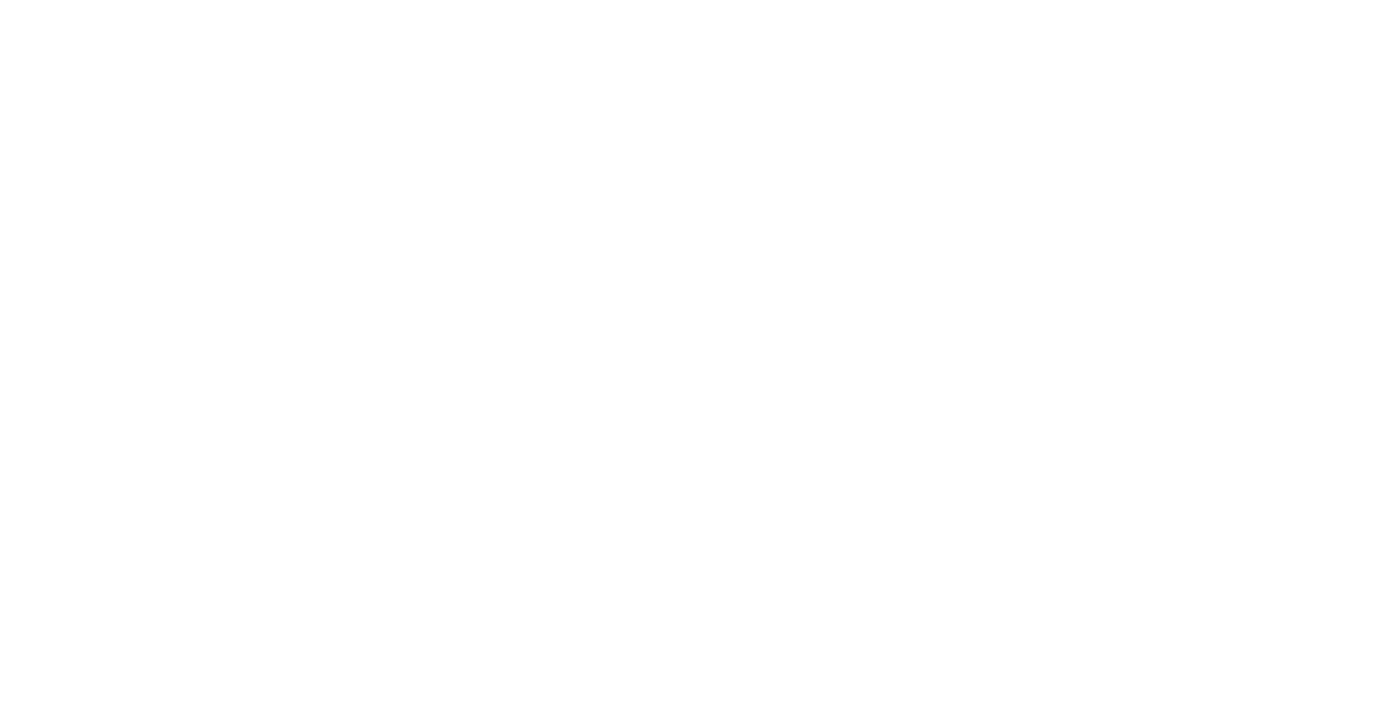 scroll, scrollTop: 0, scrollLeft: 0, axis: both 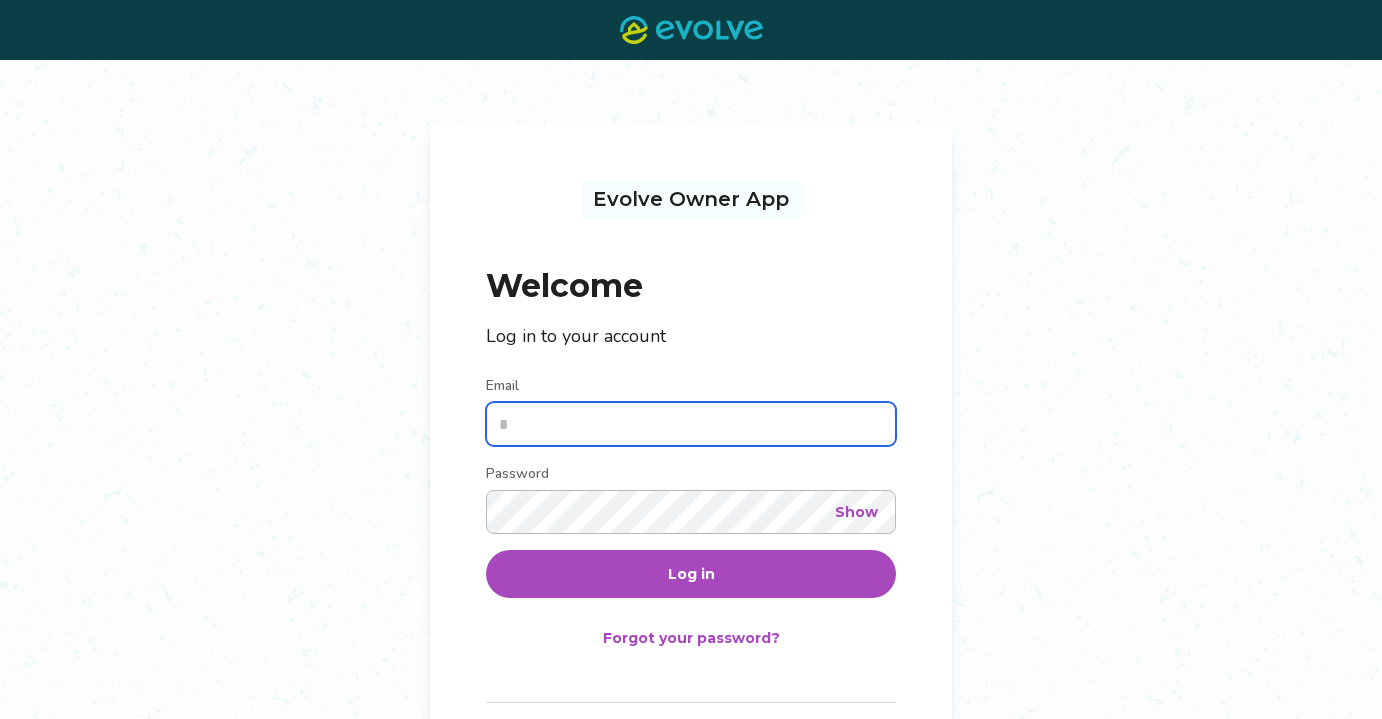type on "**********" 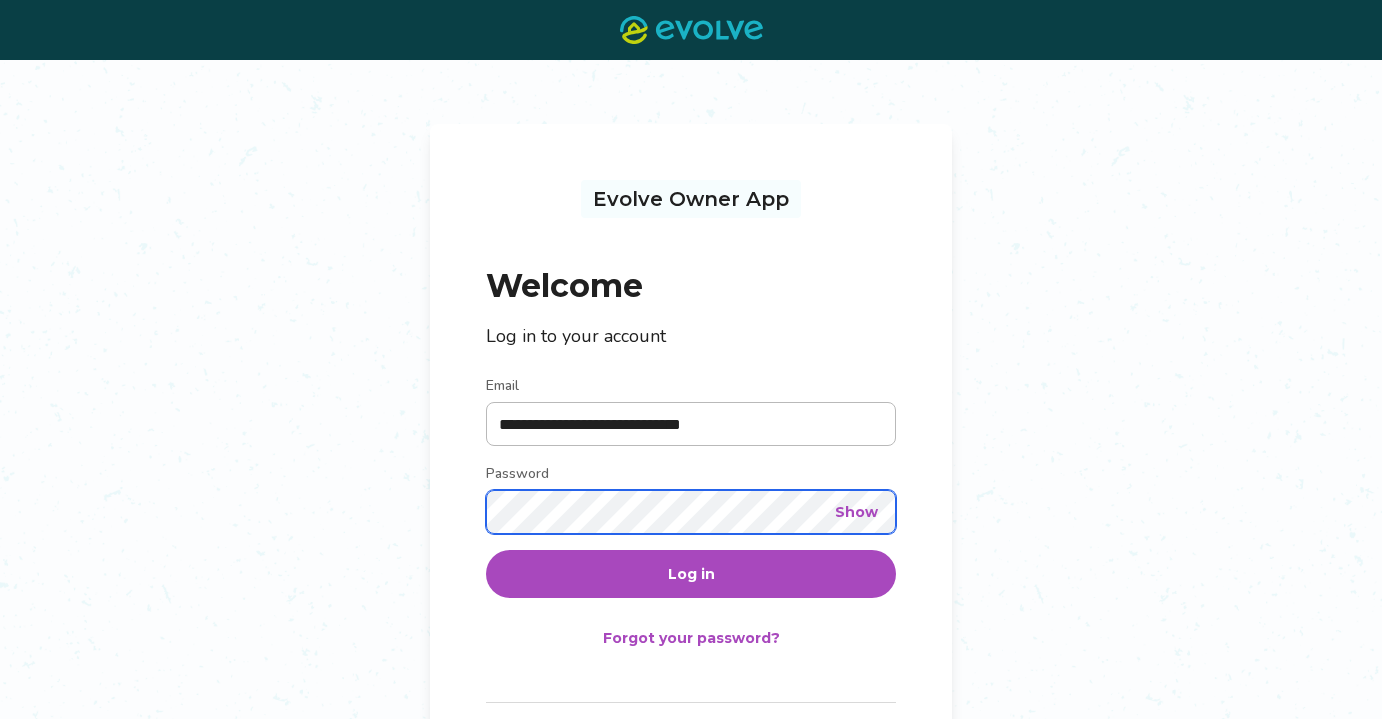 click on "Log in" at bounding box center [691, 574] 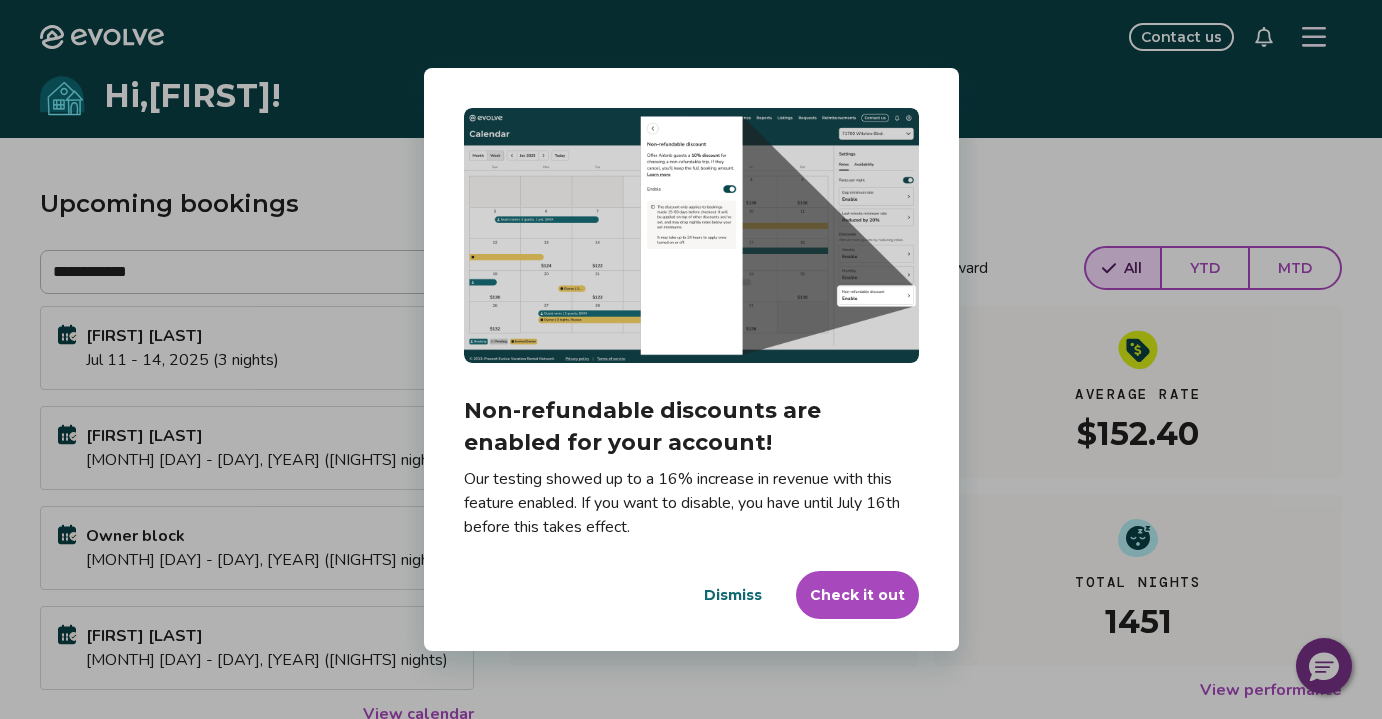click on "Dismiss" at bounding box center (733, 595) 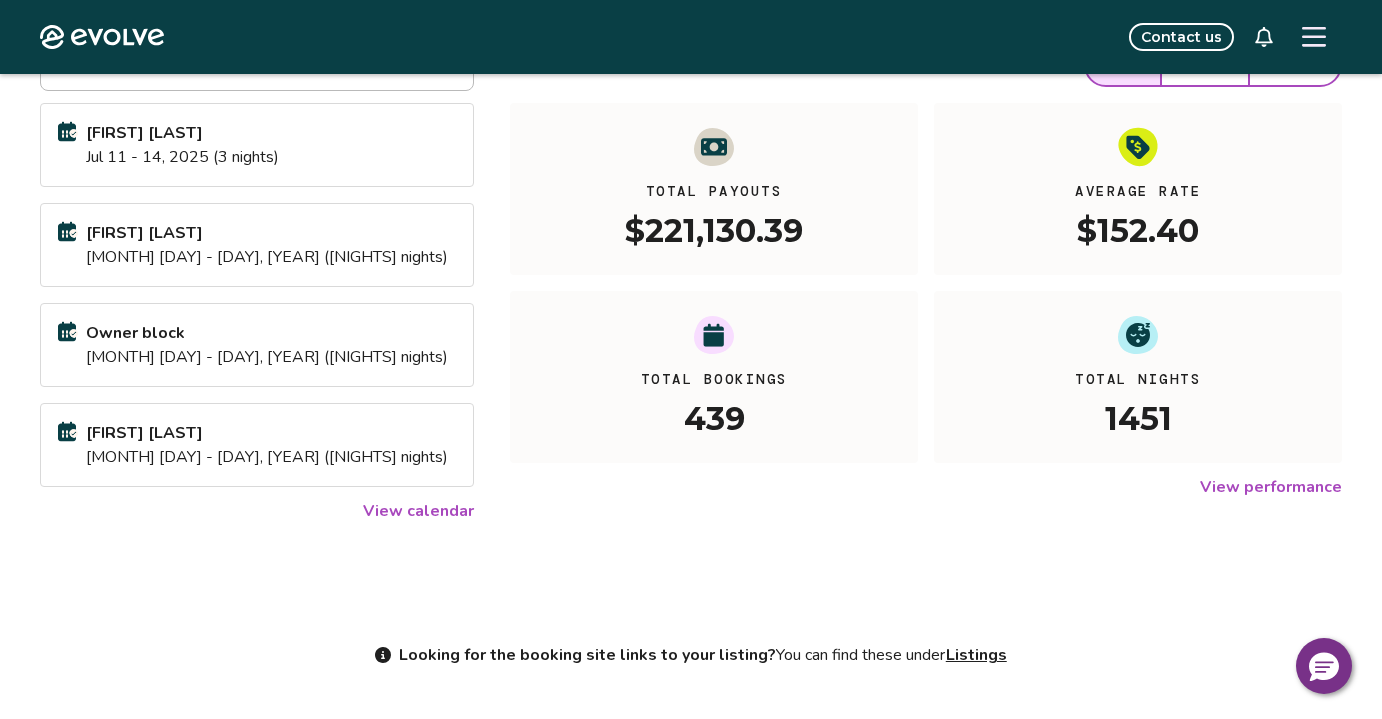 scroll, scrollTop: 315, scrollLeft: 0, axis: vertical 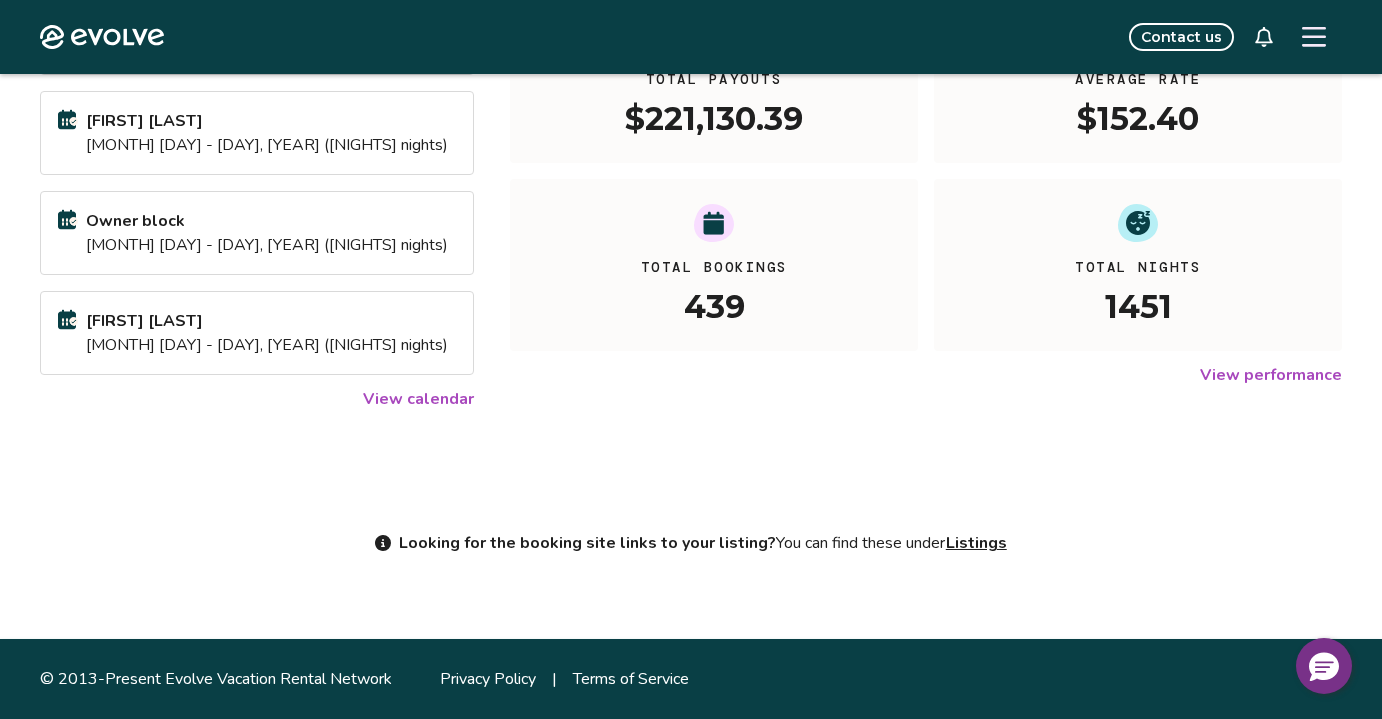 click on "View calendar" at bounding box center [418, 399] 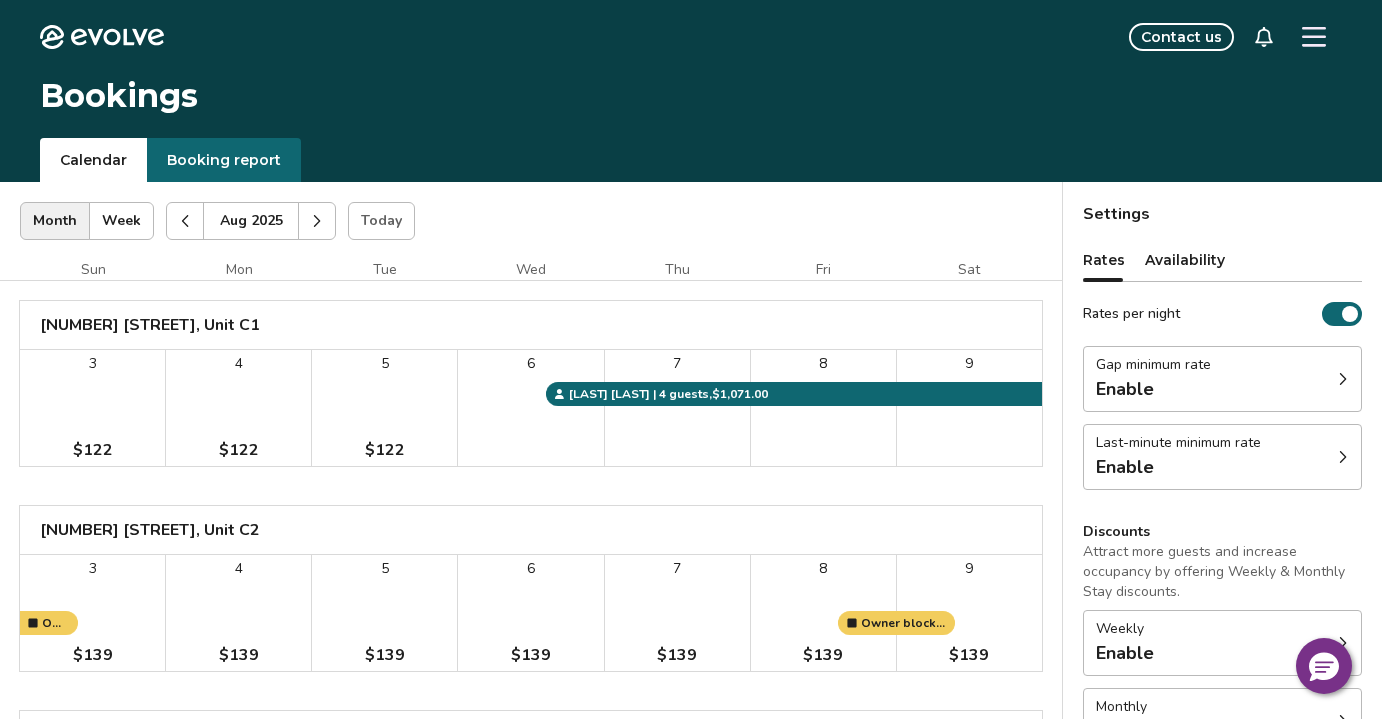 click on "Today" at bounding box center [381, 221] 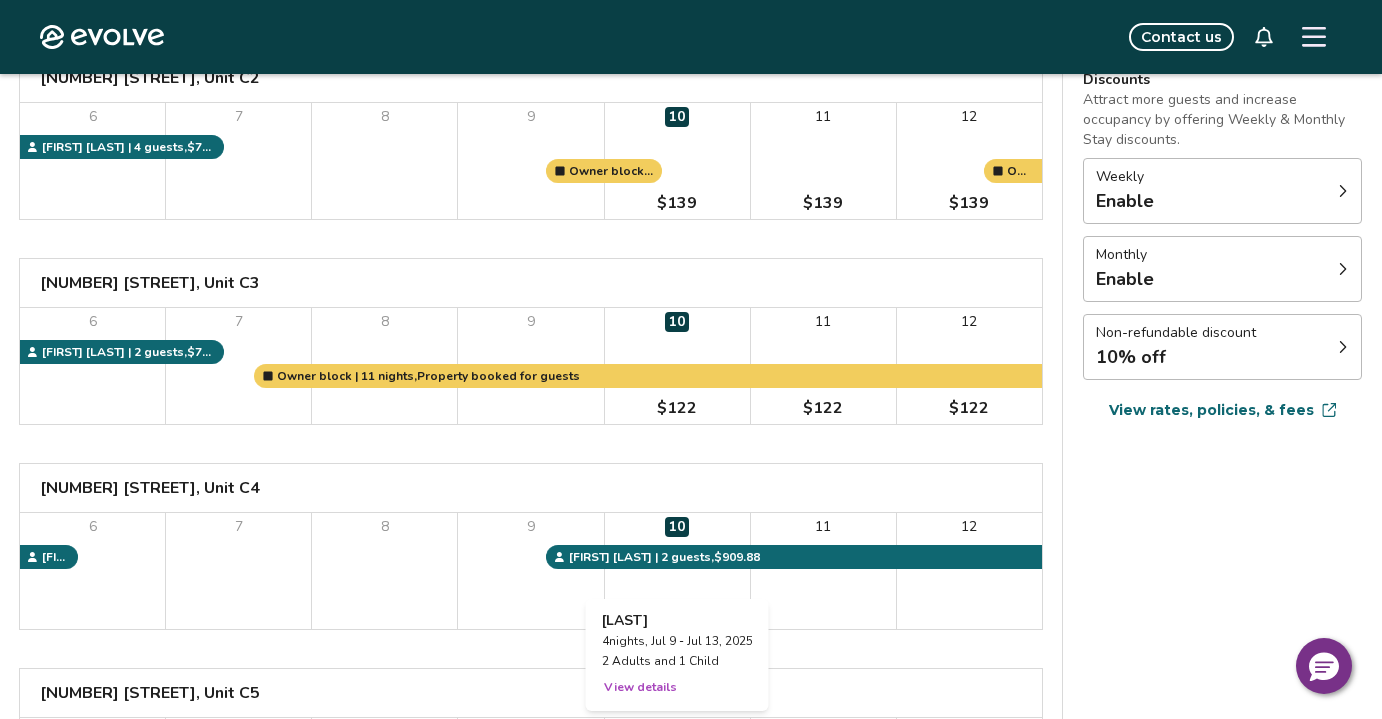 scroll, scrollTop: 460, scrollLeft: 0, axis: vertical 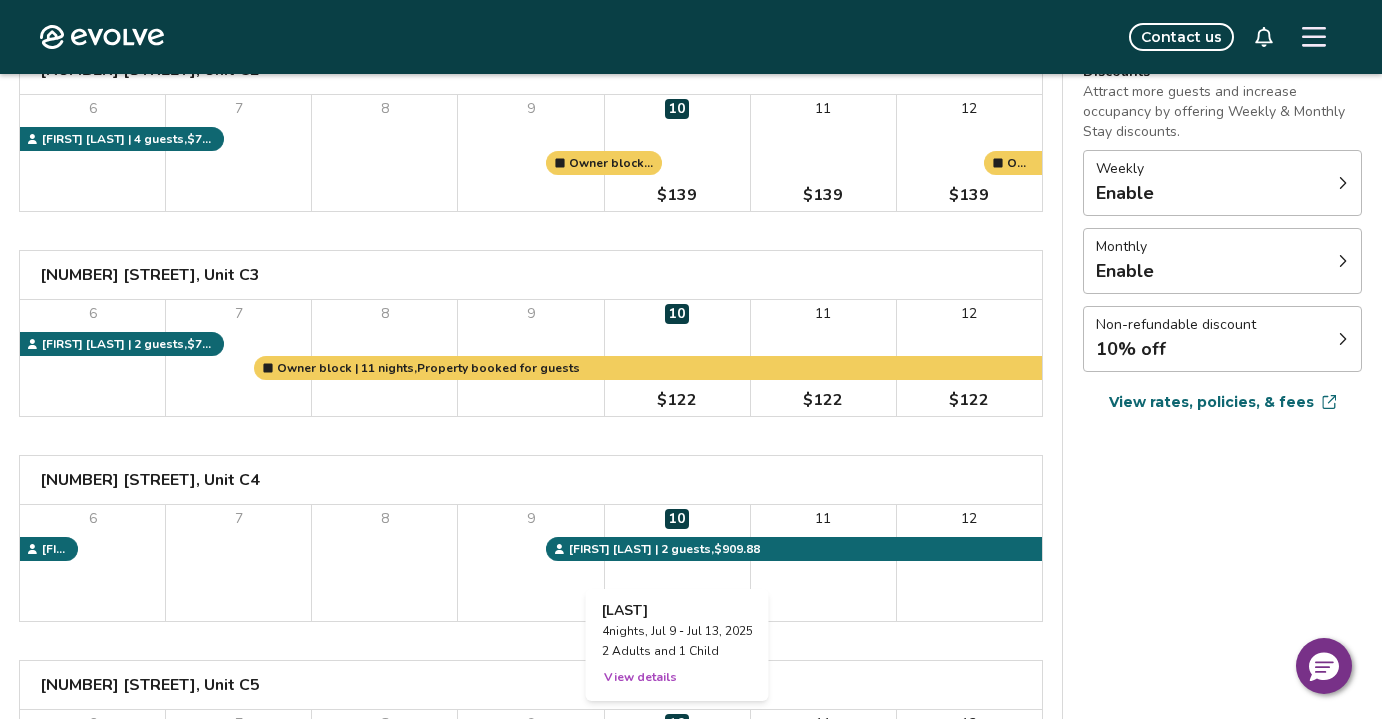 click on "View details" at bounding box center (640, 677) 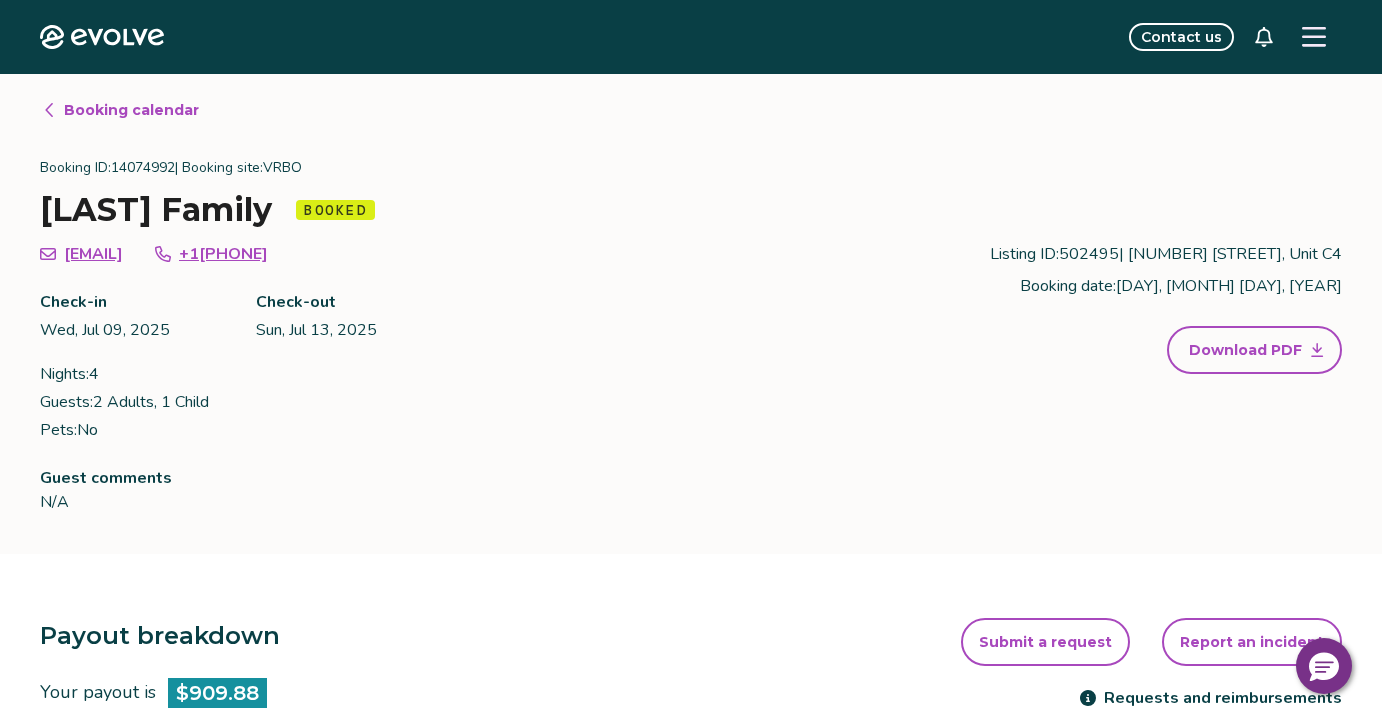 scroll, scrollTop: 1, scrollLeft: 0, axis: vertical 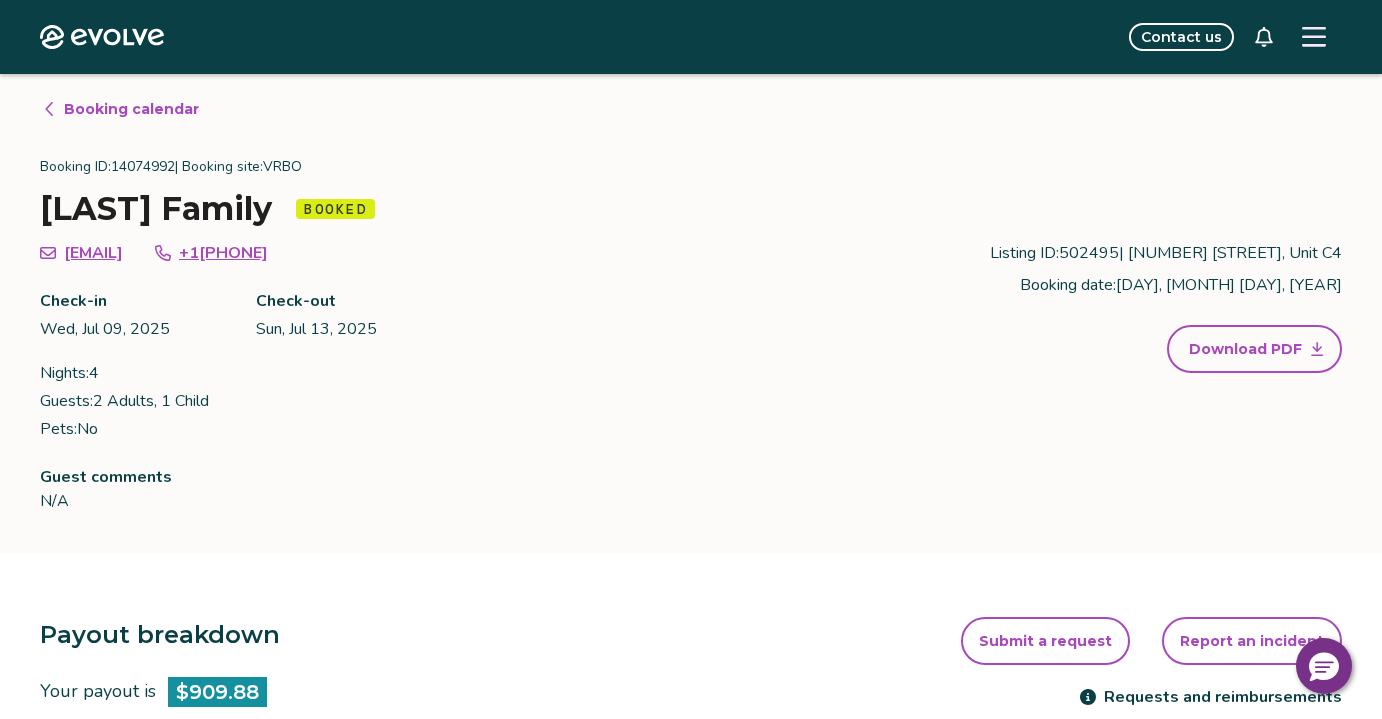 click on "Check-in [DAY], [MONTH] [DAY], [YEAR] Check-out [DAY], [MONTH] [DAY], [YEAR] Nights:  4 Guests:  2 Adults, 1 Child Pets:  No" at bounding box center [244, 365] 